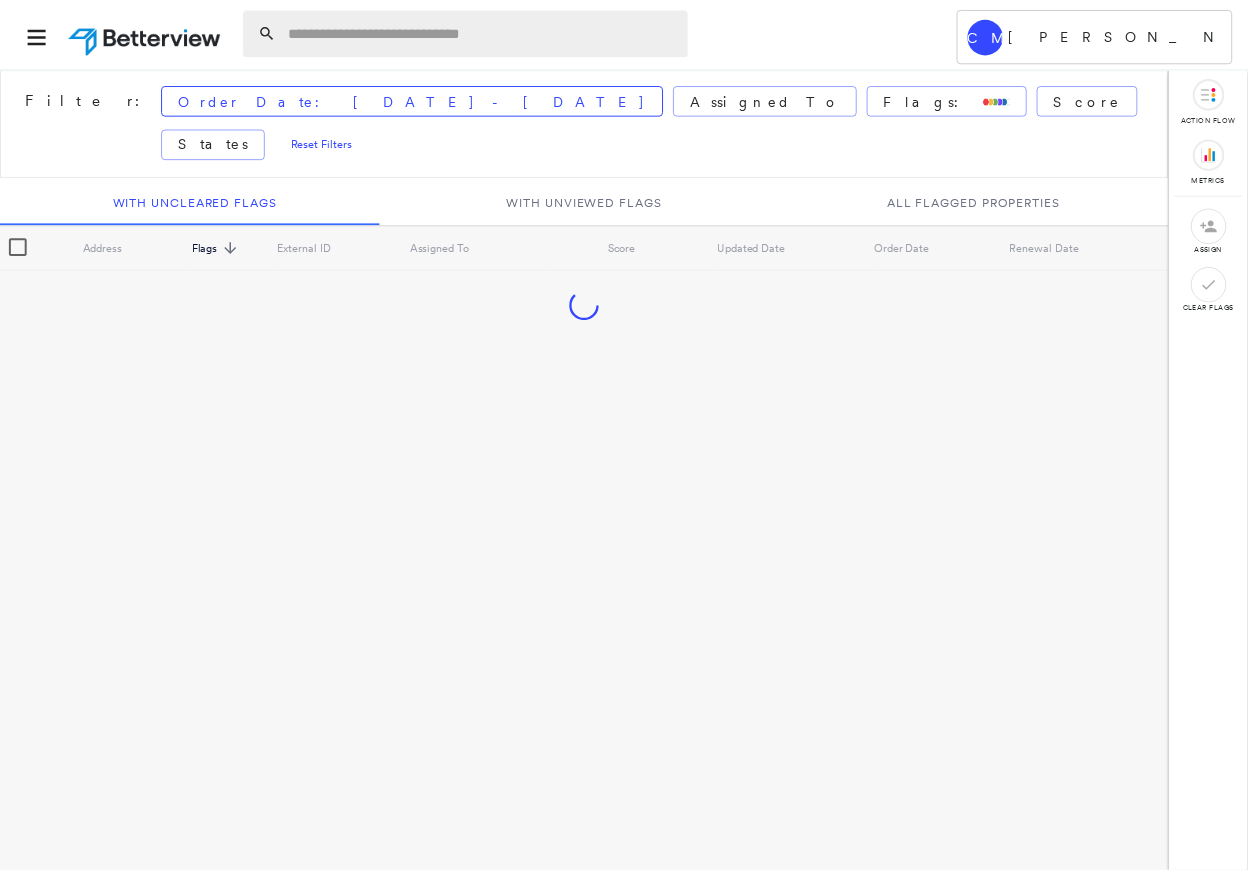 scroll, scrollTop: 0, scrollLeft: 0, axis: both 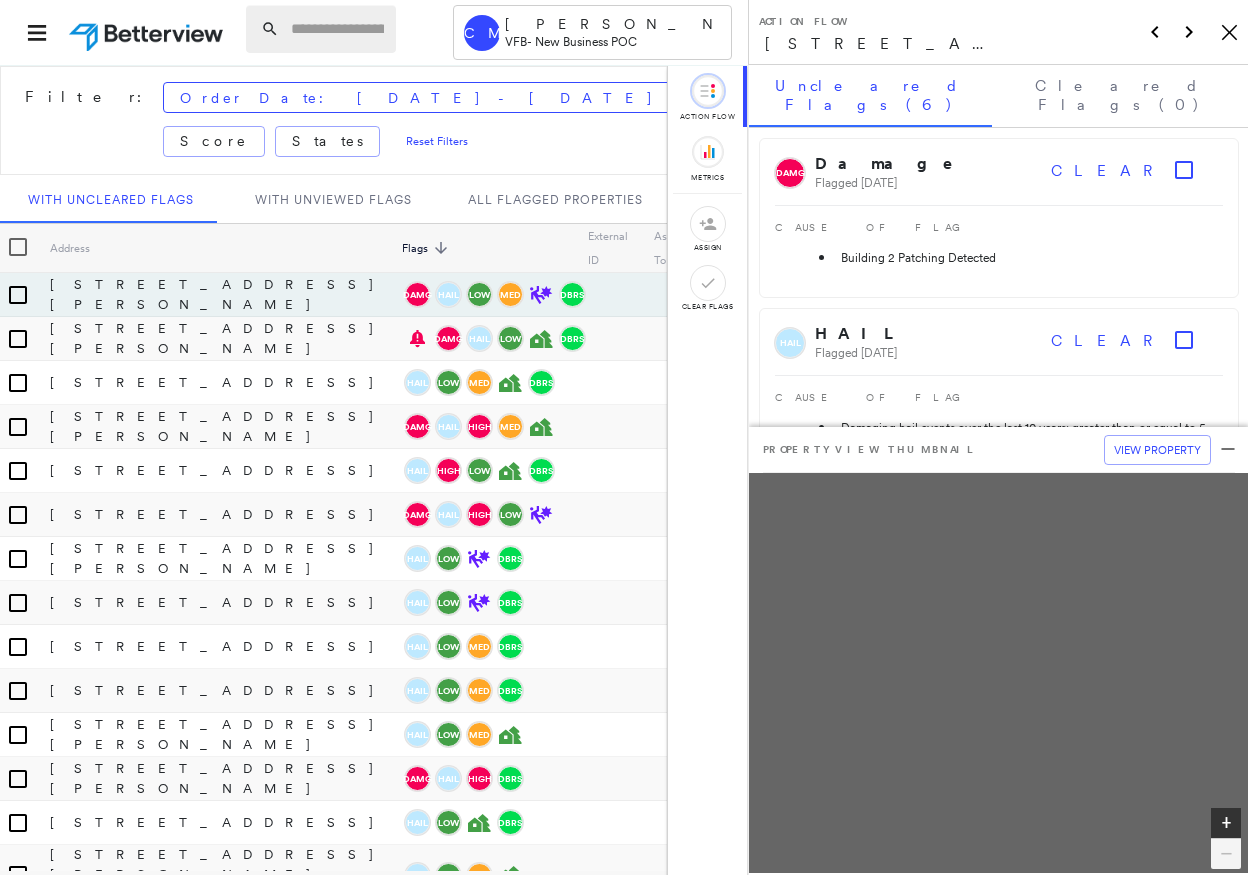 click at bounding box center (337, 29) 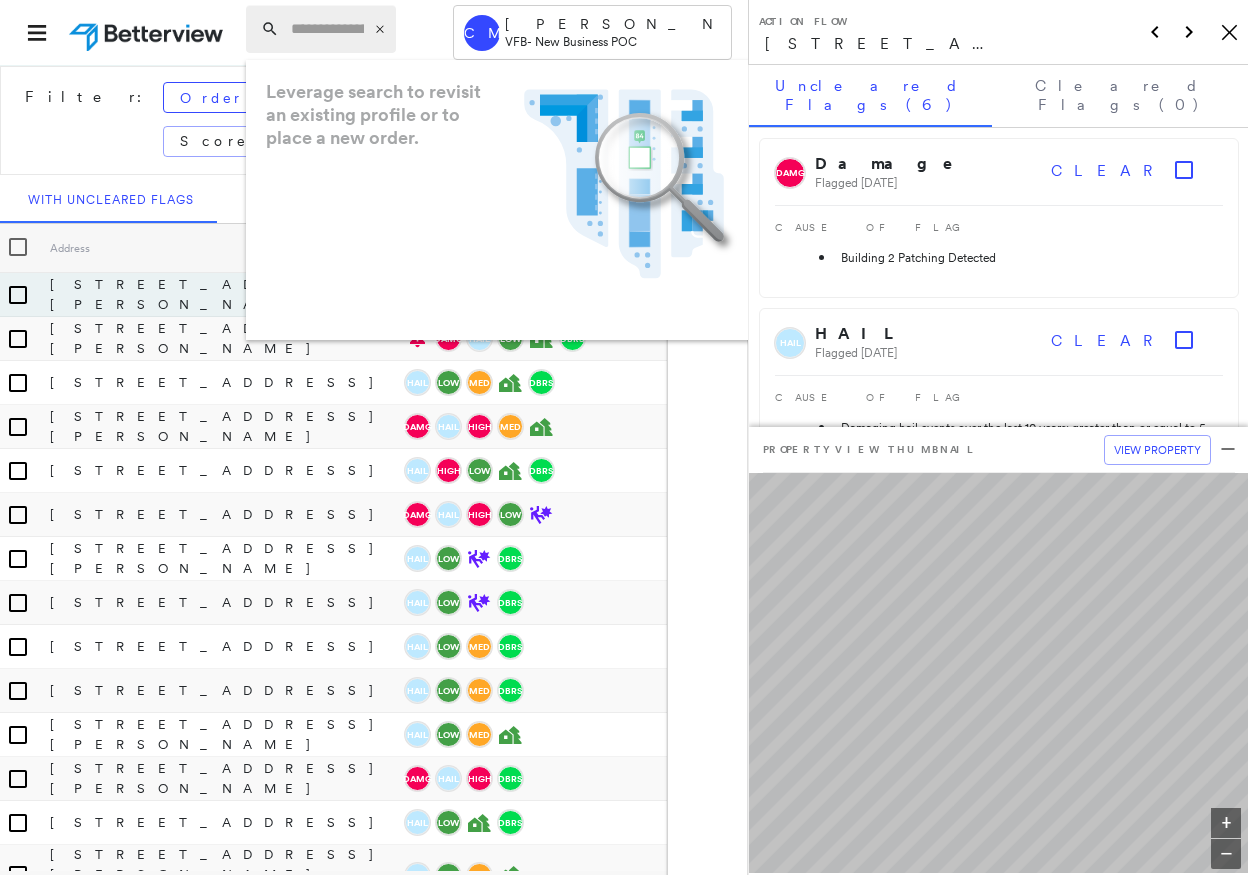 paste on "**********" 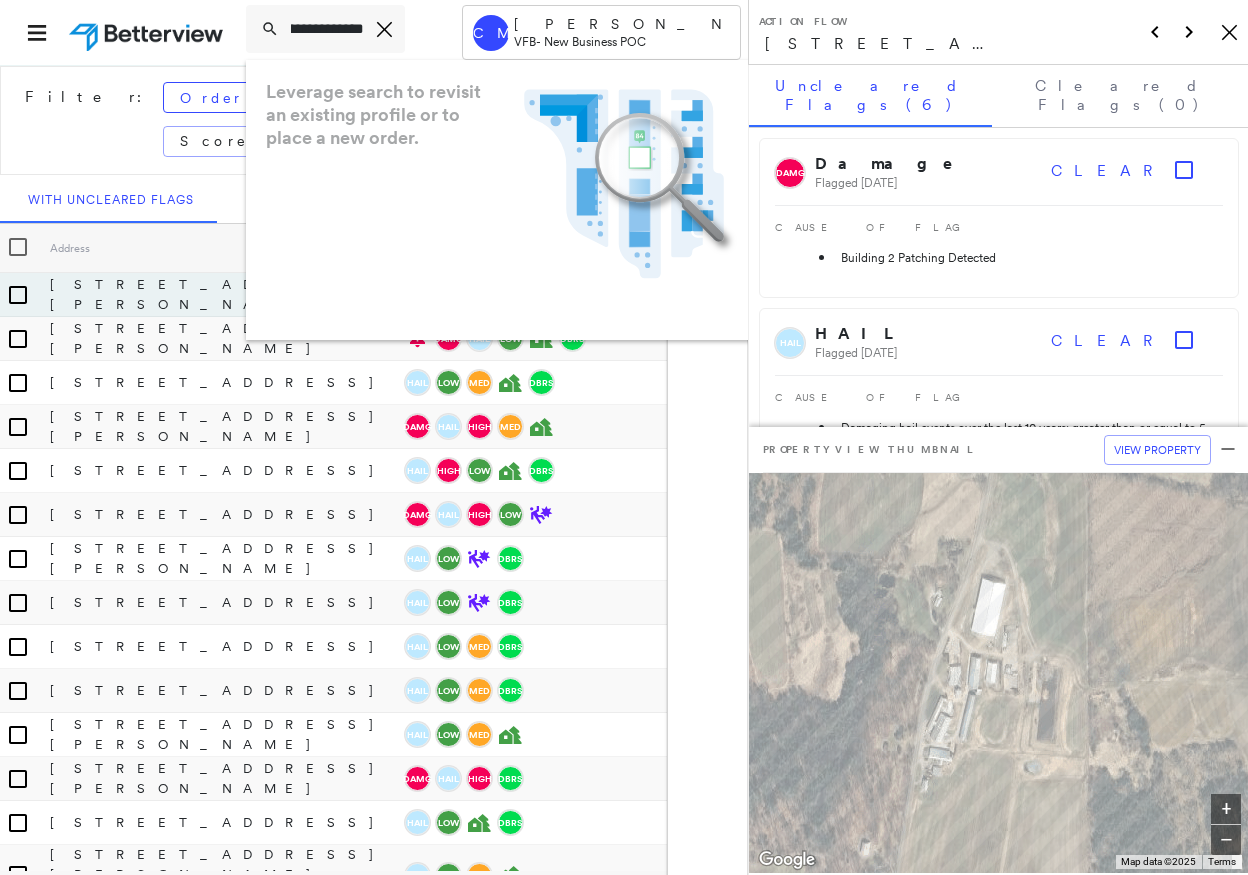 scroll, scrollTop: 0, scrollLeft: 167, axis: horizontal 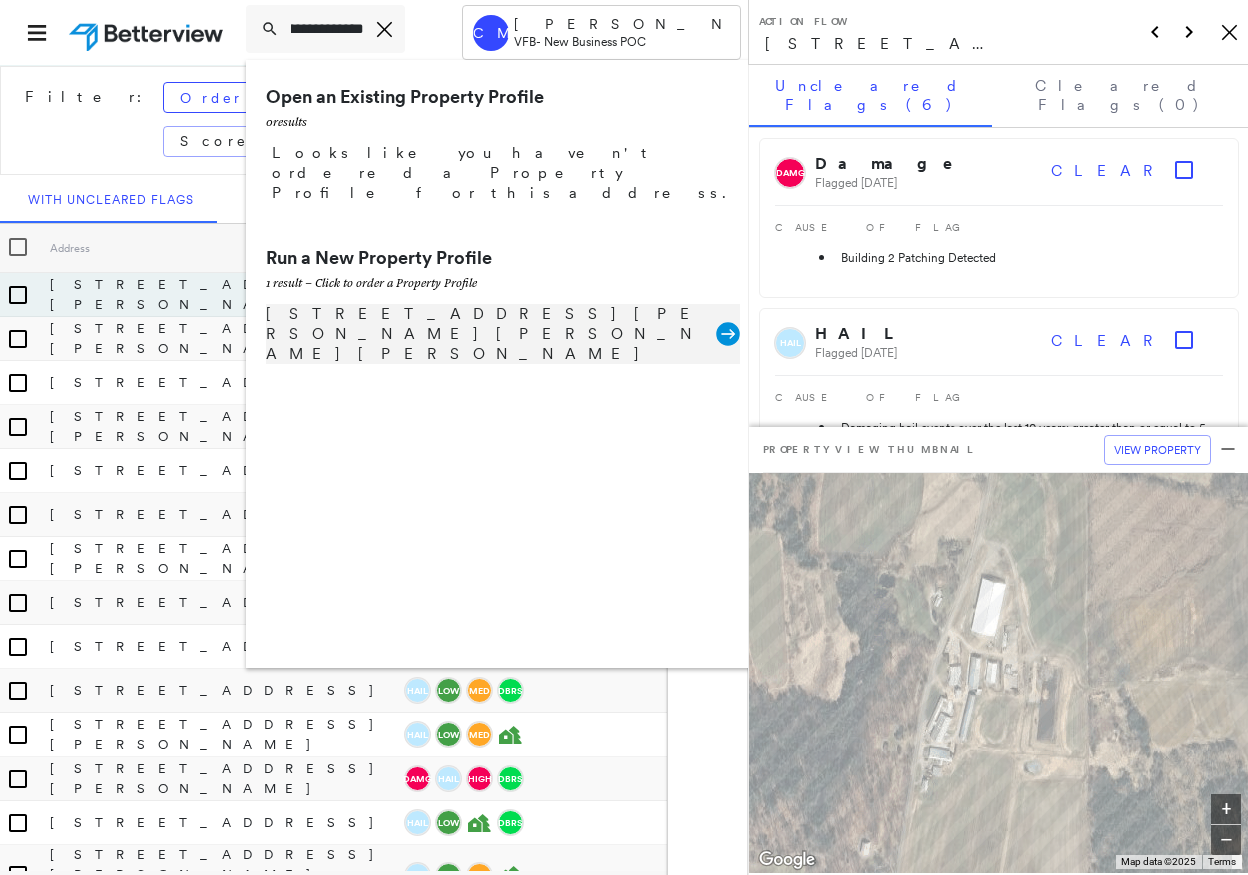 type on "**********" 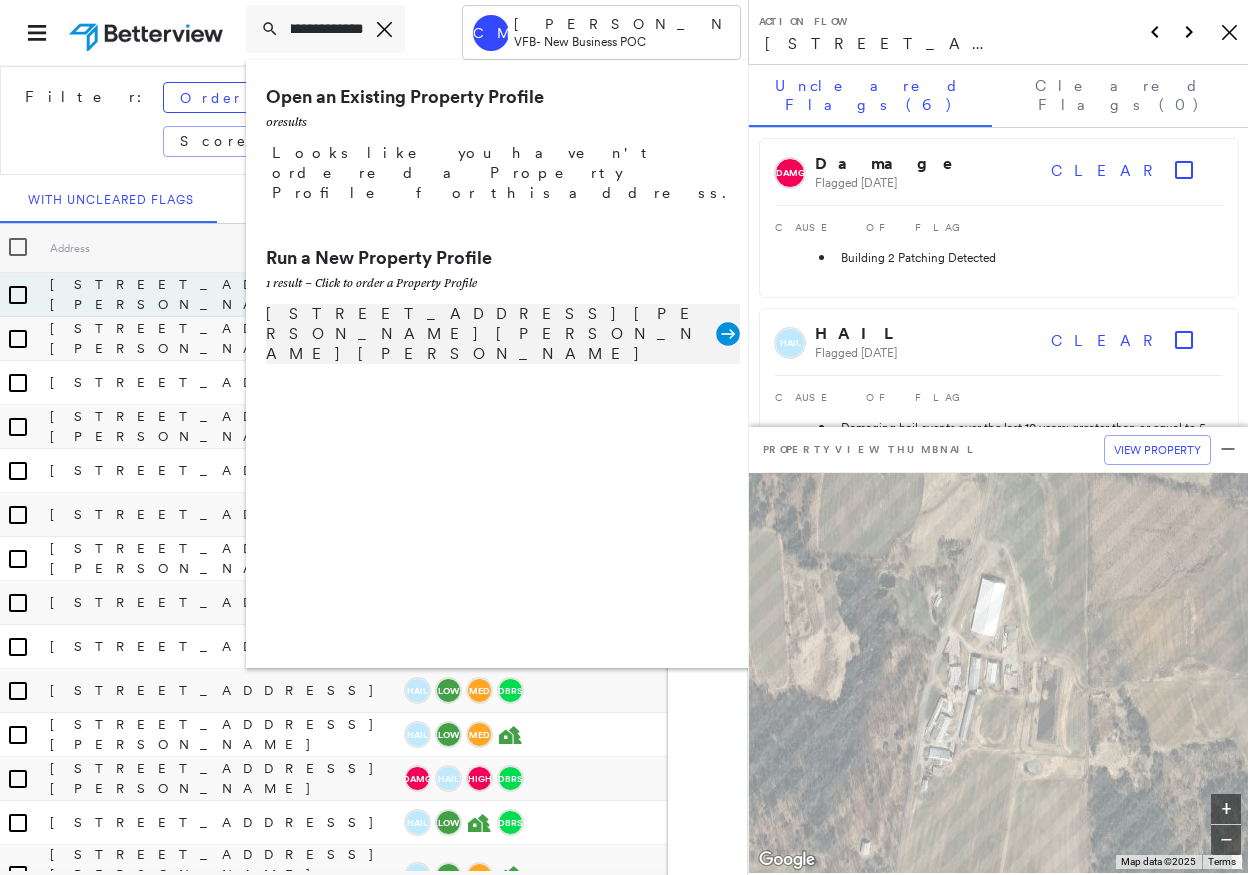 click on "[STREET_ADDRESS][PERSON_NAME][PERSON_NAME][PERSON_NAME]" at bounding box center (491, 334) 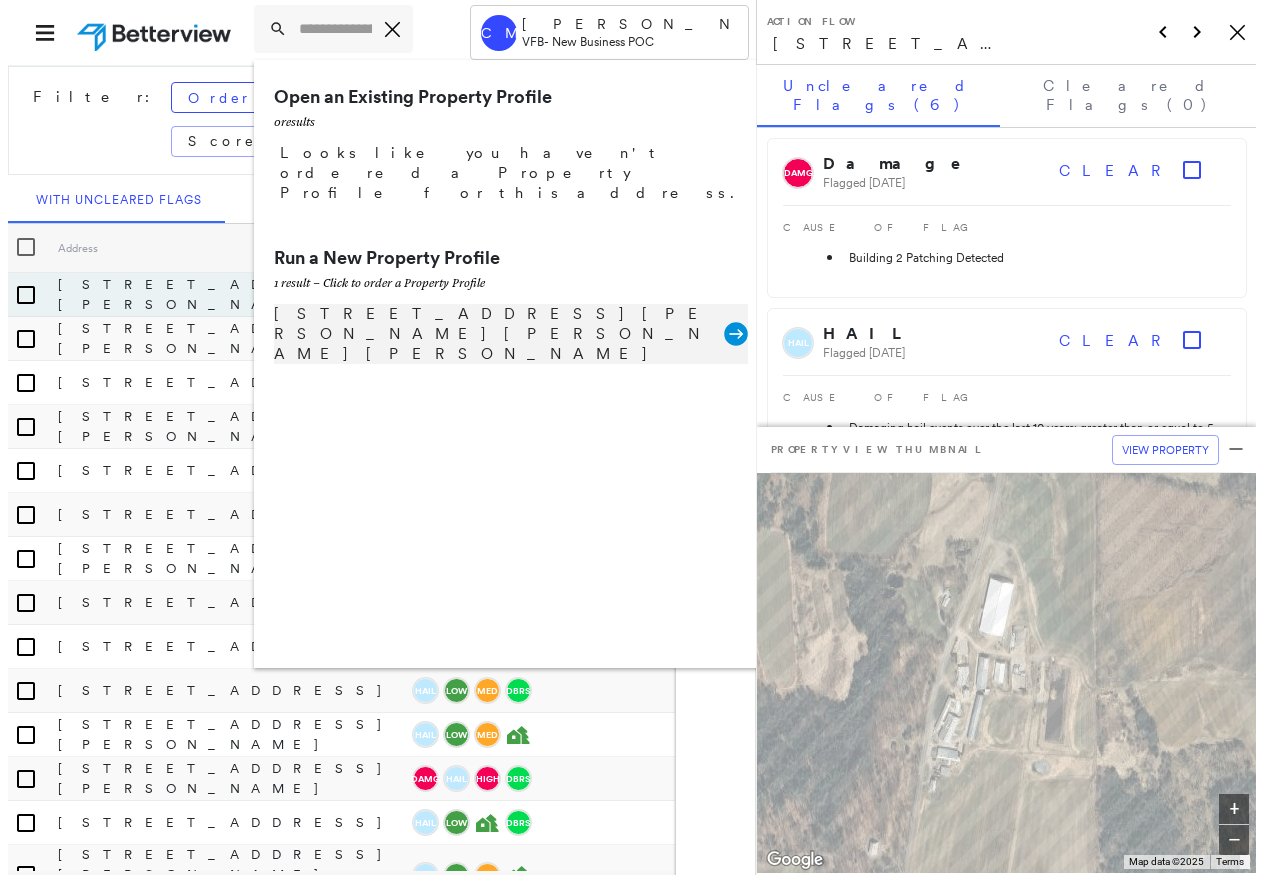 scroll, scrollTop: 0, scrollLeft: 0, axis: both 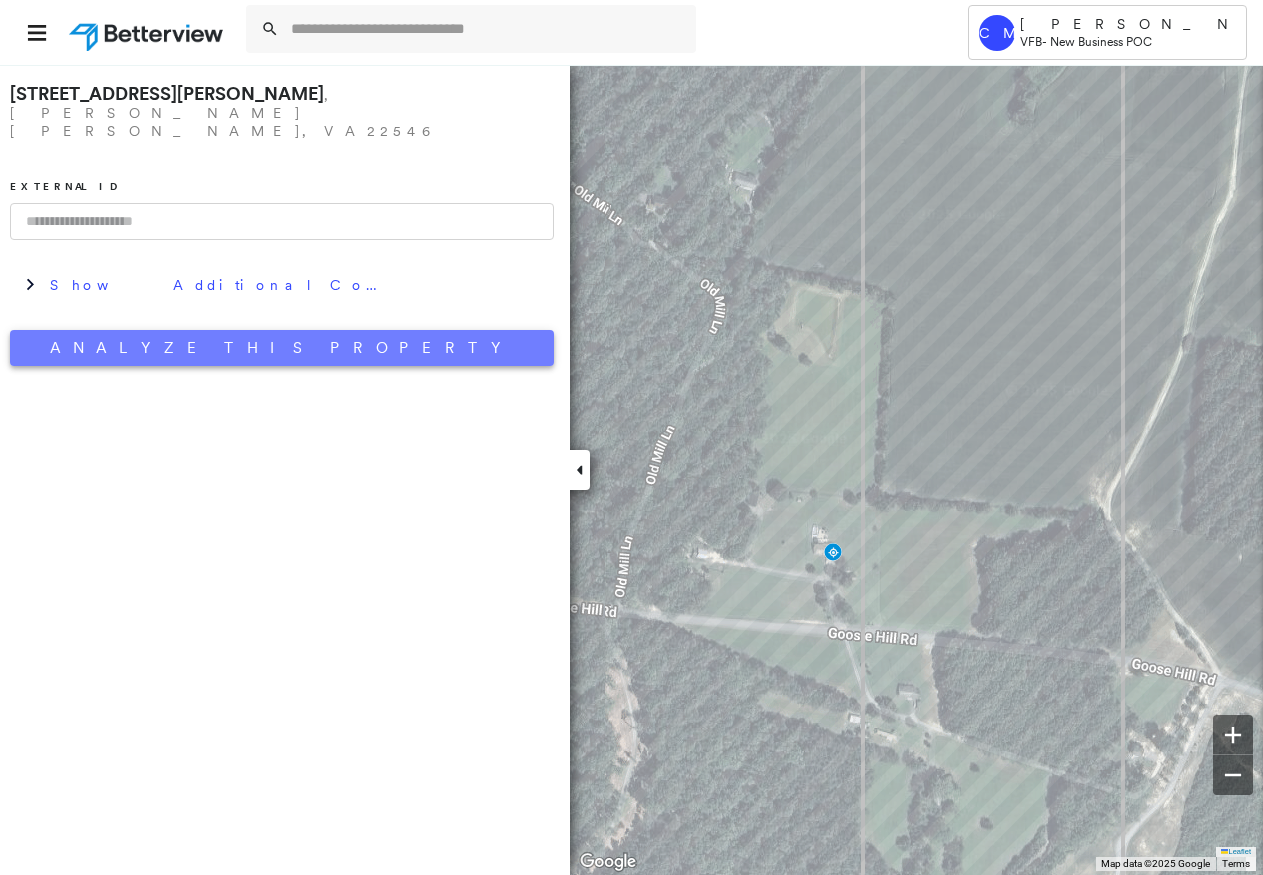click on "Analyze This Property" at bounding box center (282, 348) 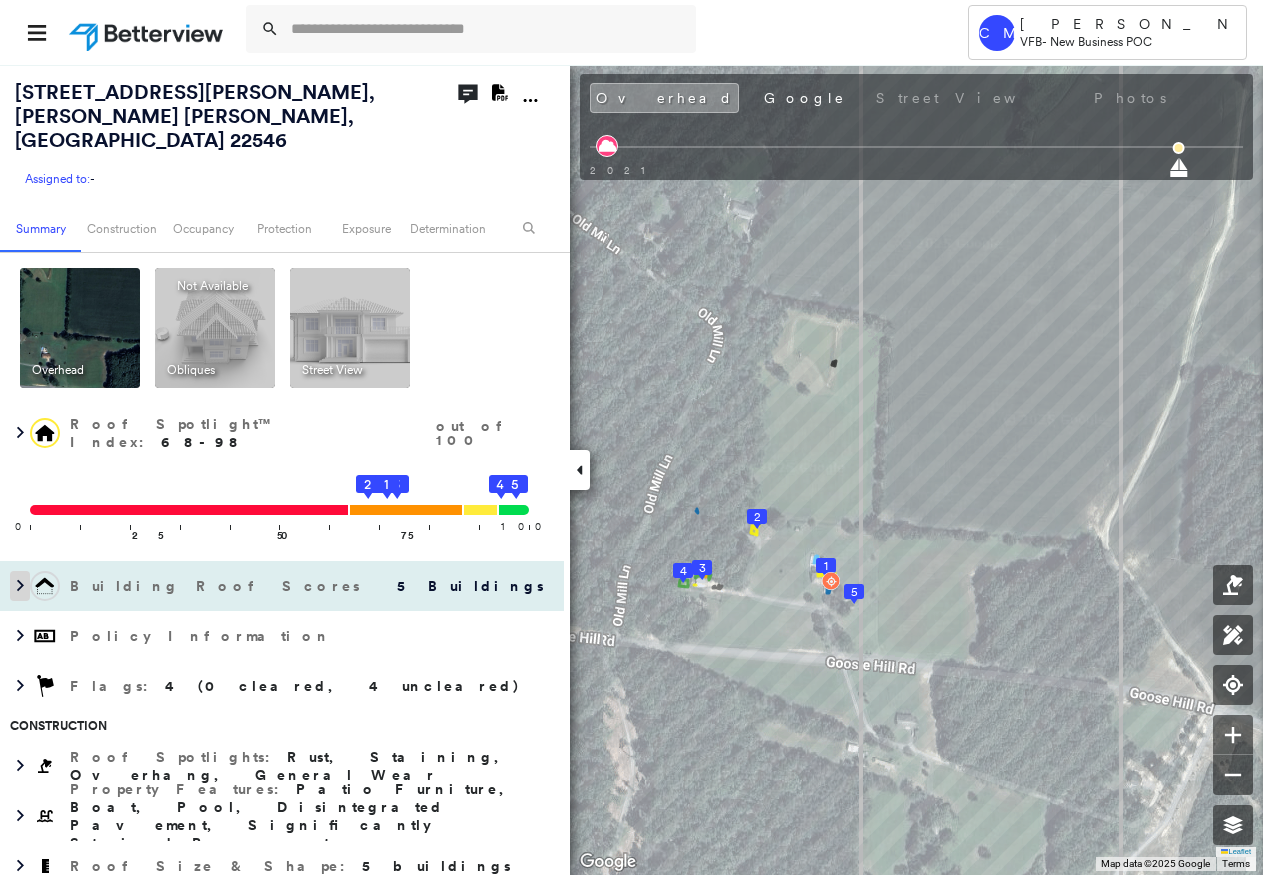 click 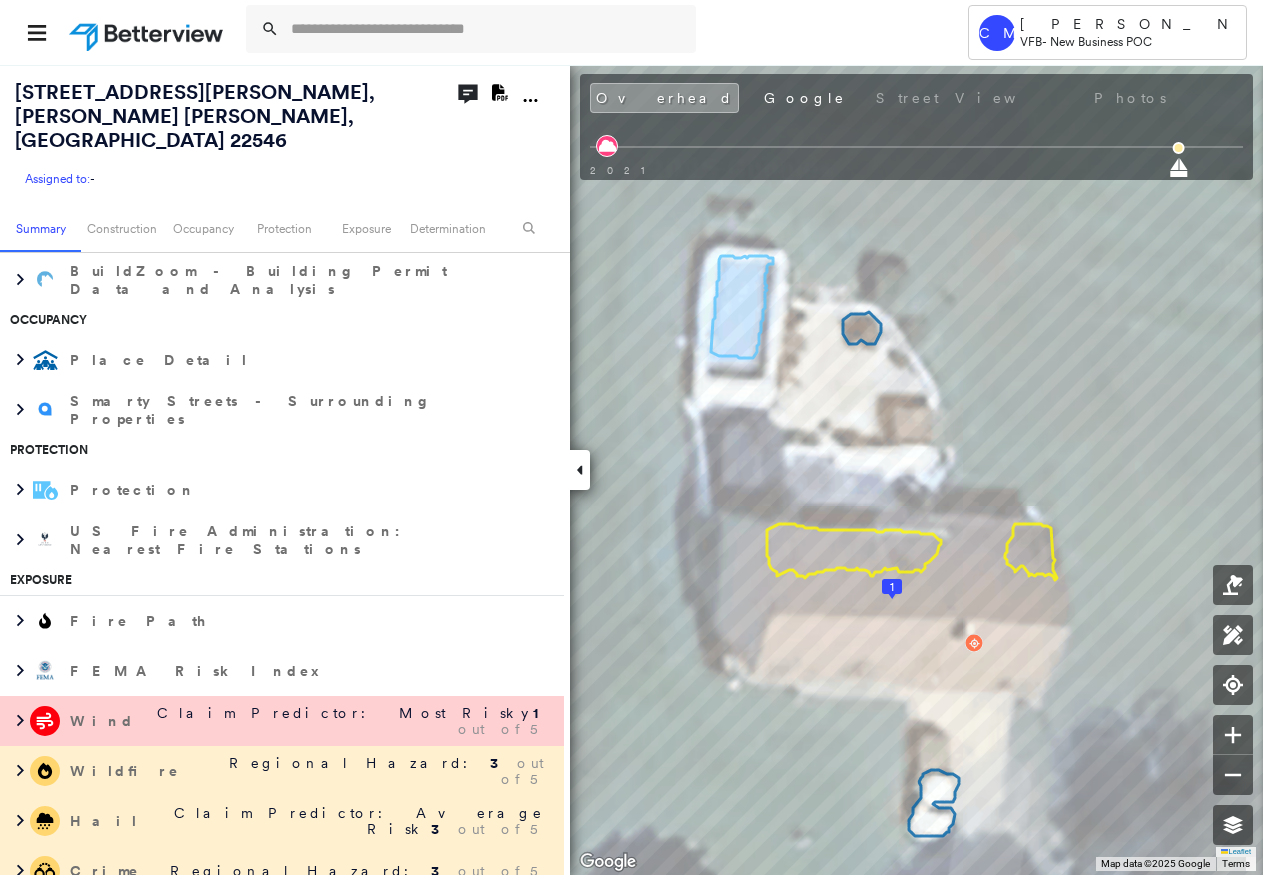 scroll, scrollTop: 1000, scrollLeft: 0, axis: vertical 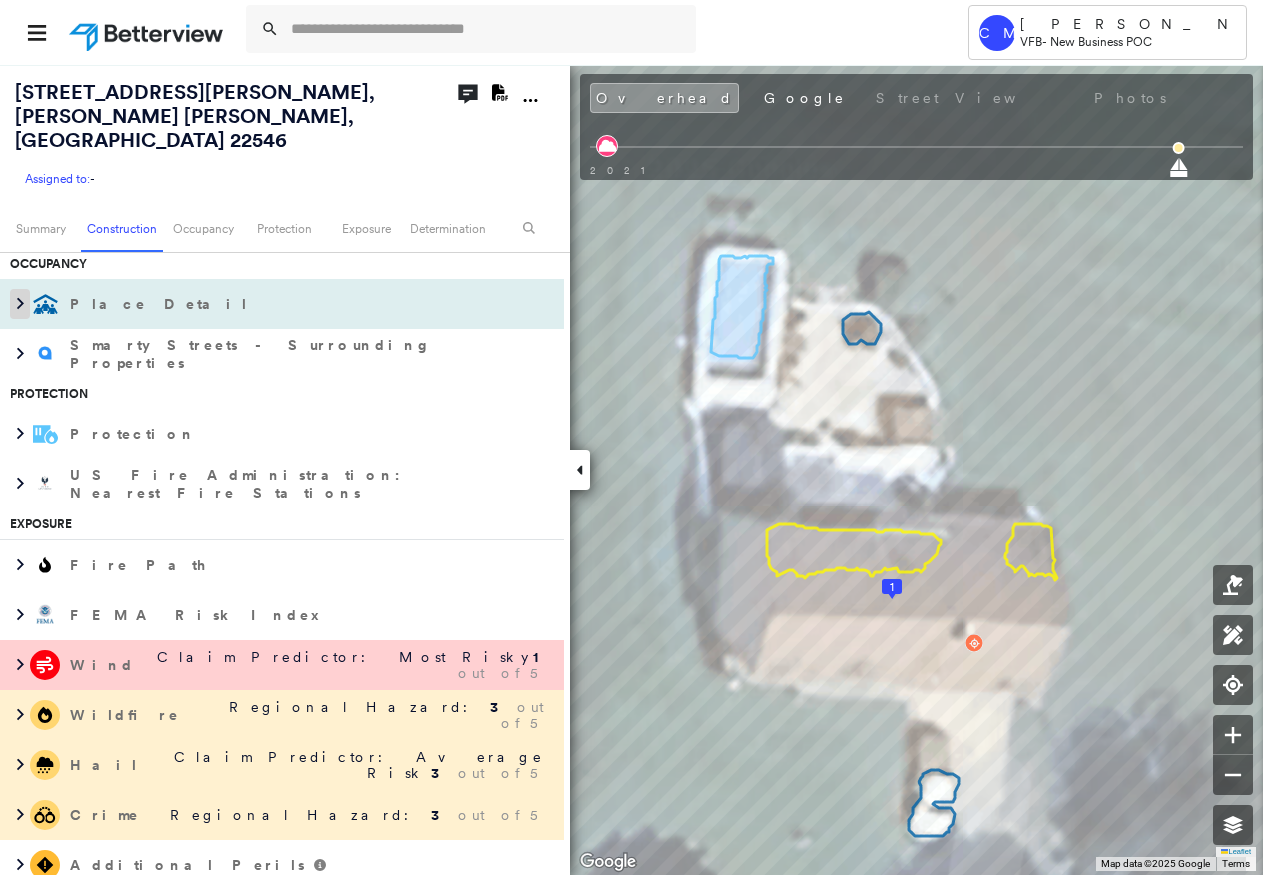 click 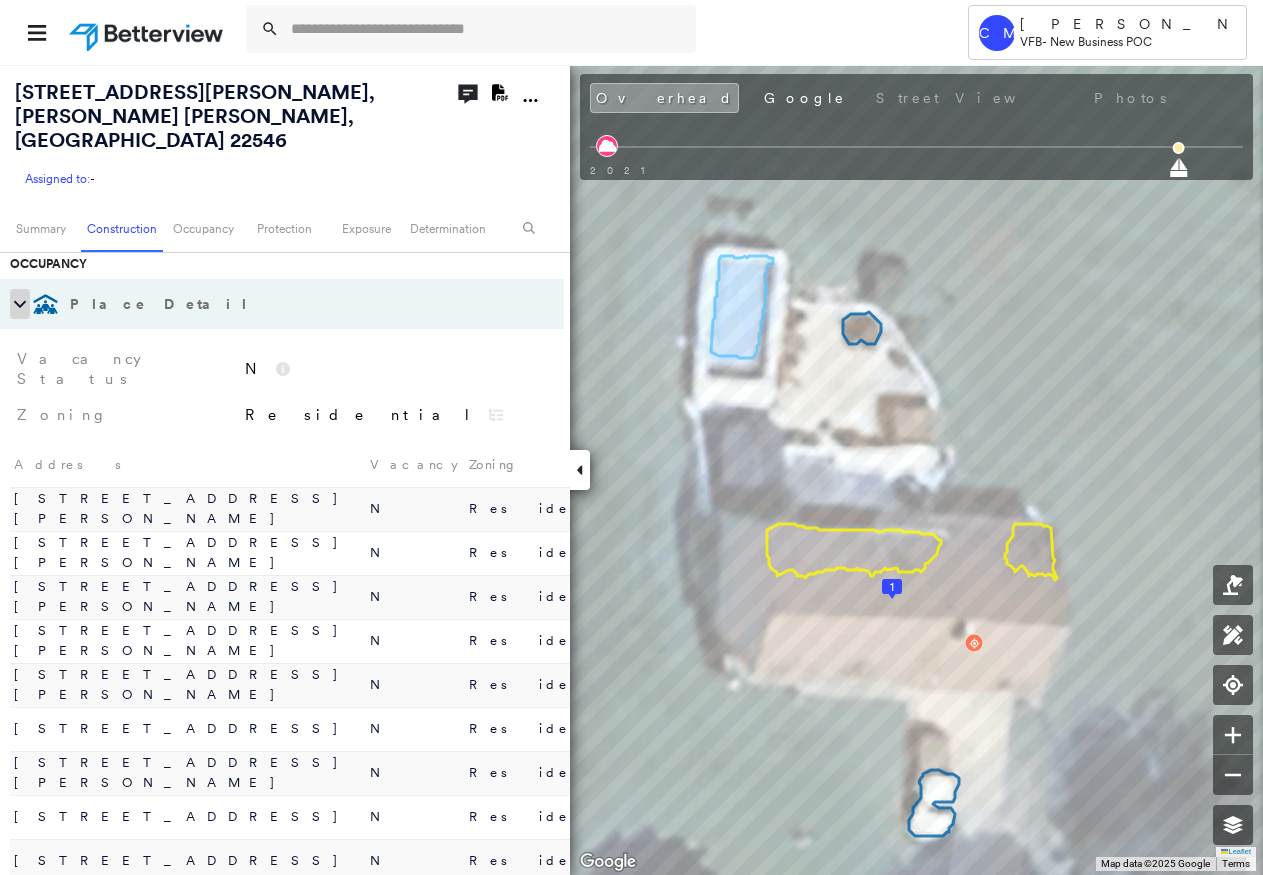click at bounding box center (20, 304) 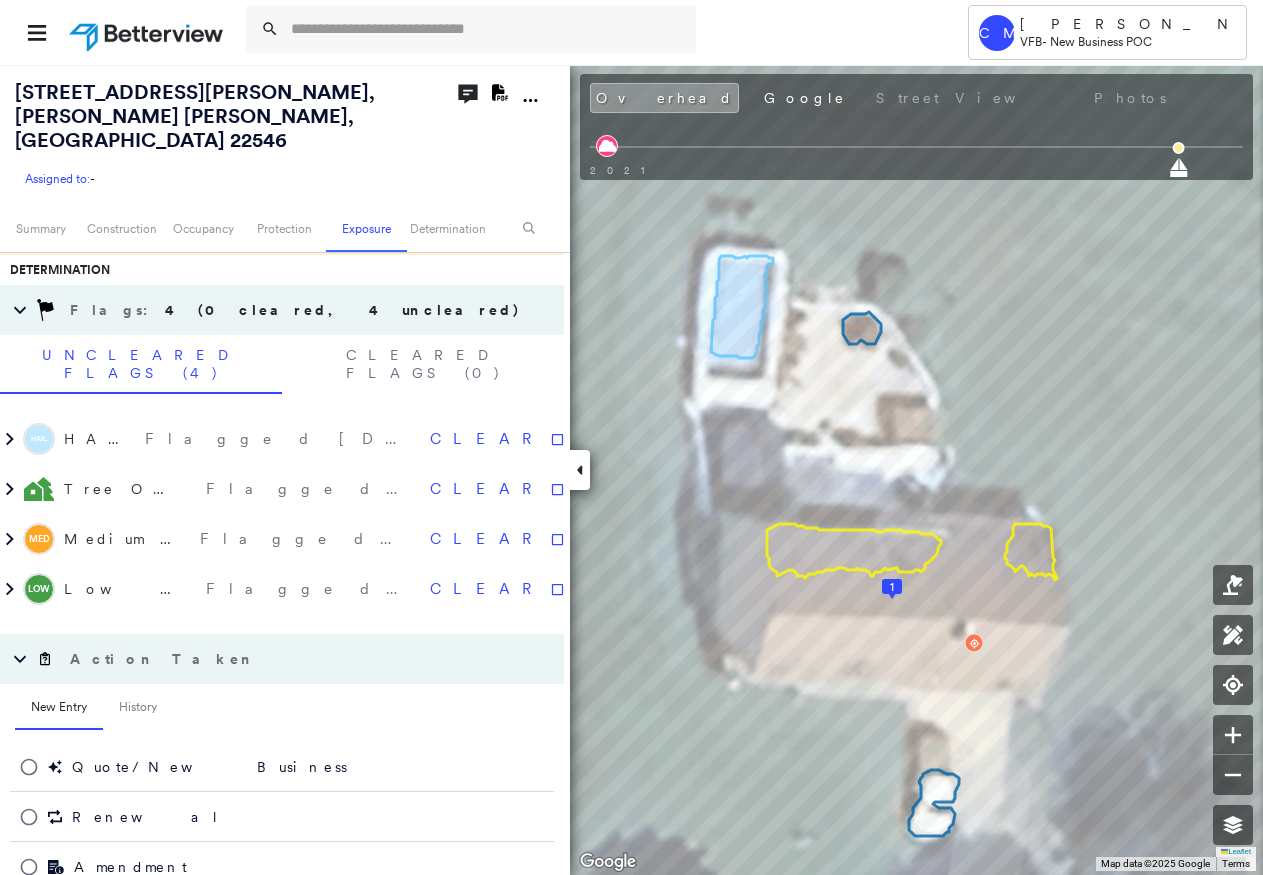scroll, scrollTop: 1236, scrollLeft: 0, axis: vertical 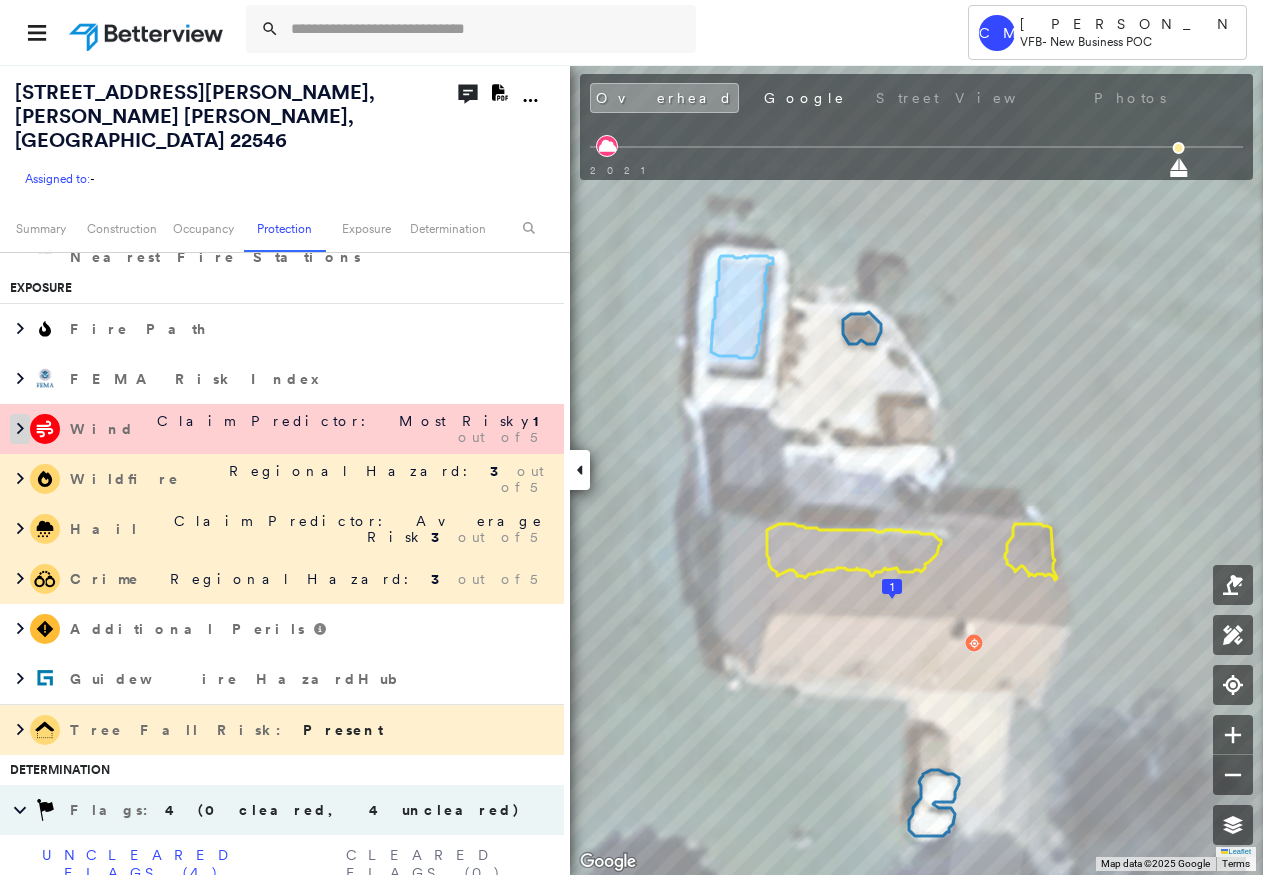 click 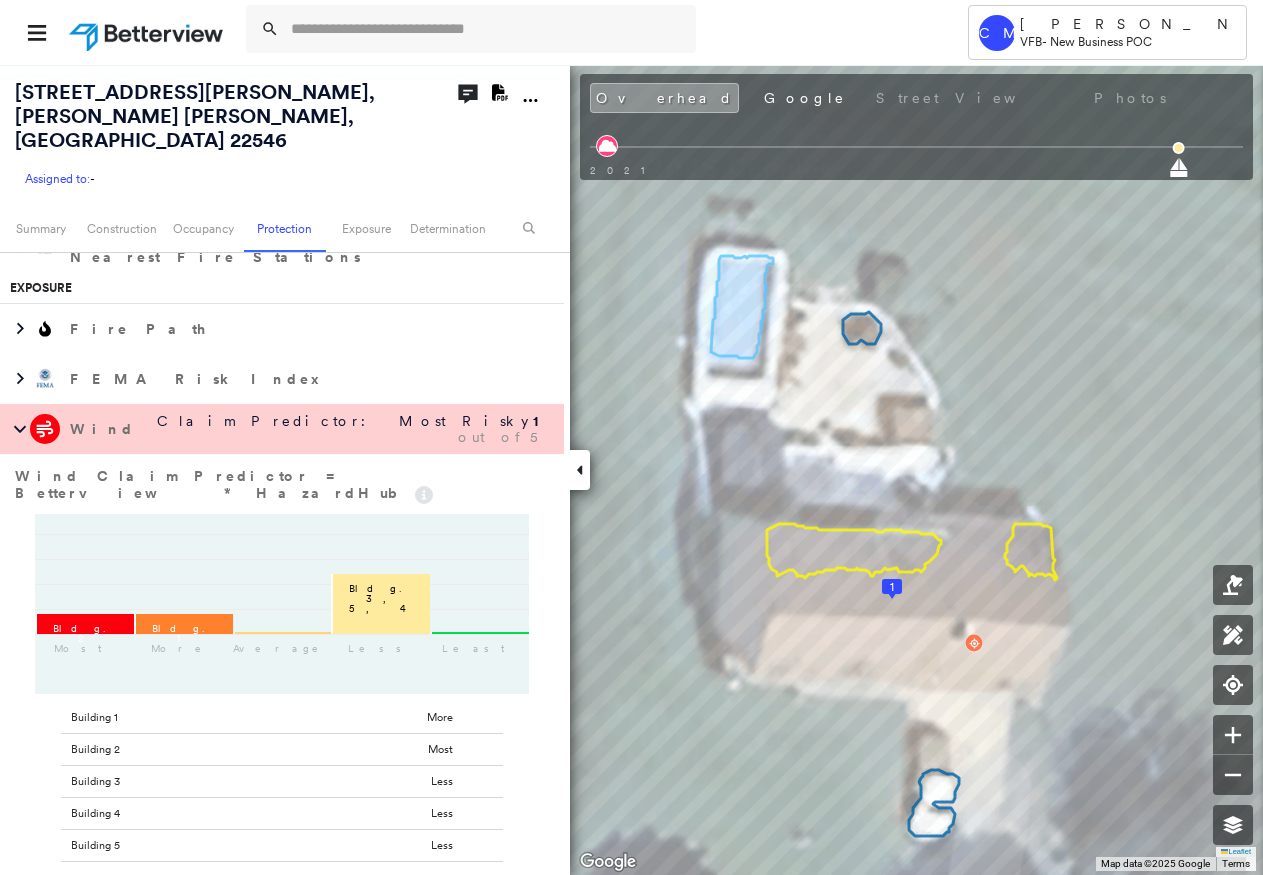 click on "Bldg. 1" at bounding box center (183, 624) 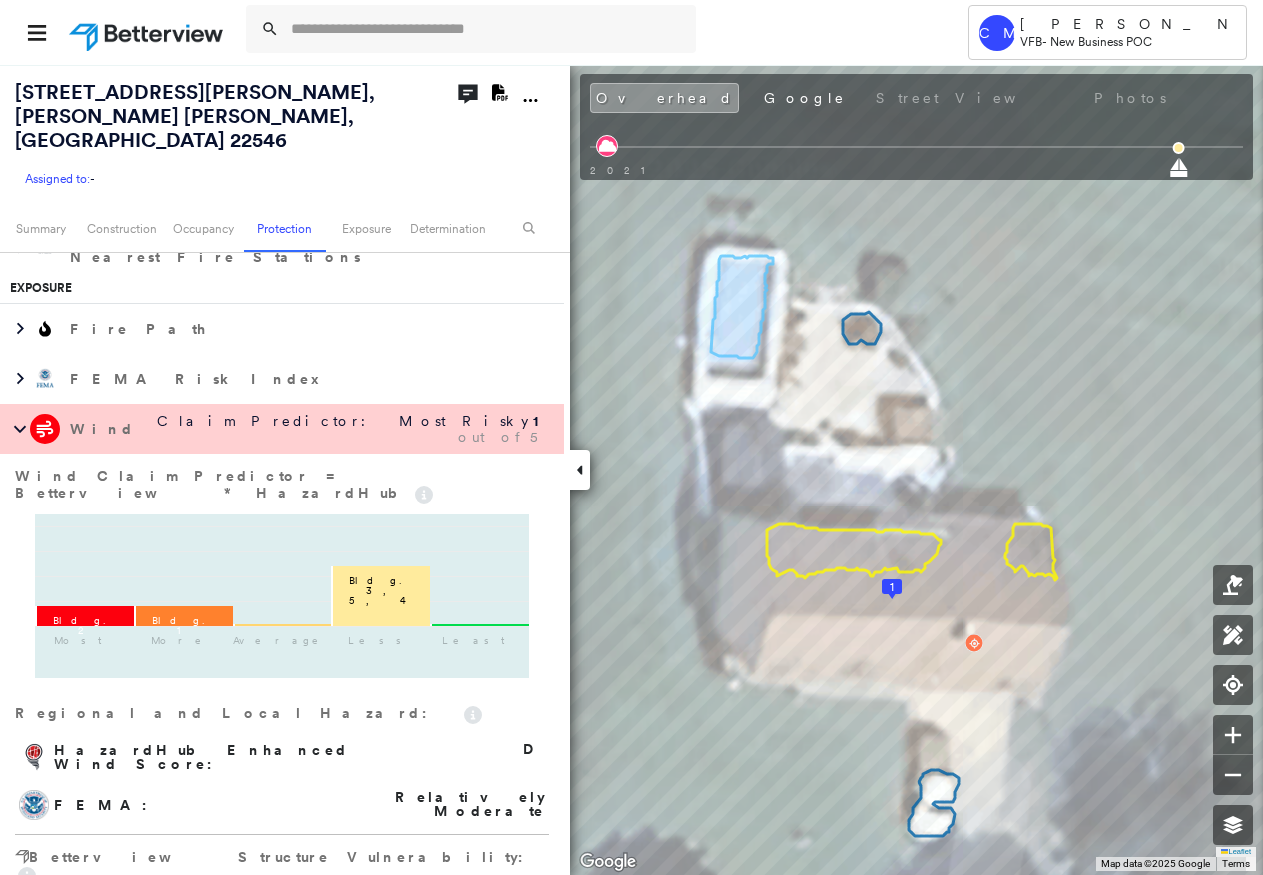 click on "Bldg. 1" at bounding box center (183, 616) 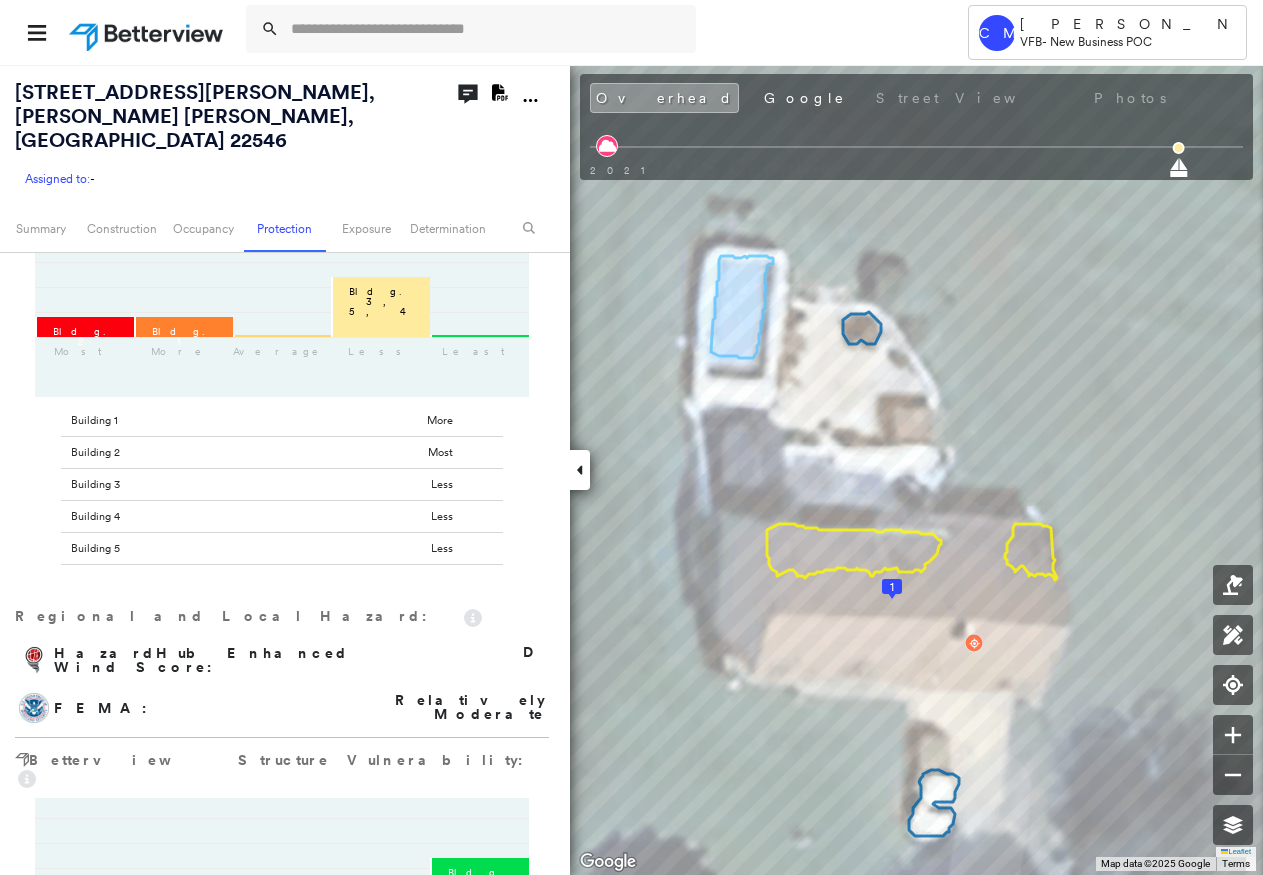 scroll, scrollTop: 1536, scrollLeft: 0, axis: vertical 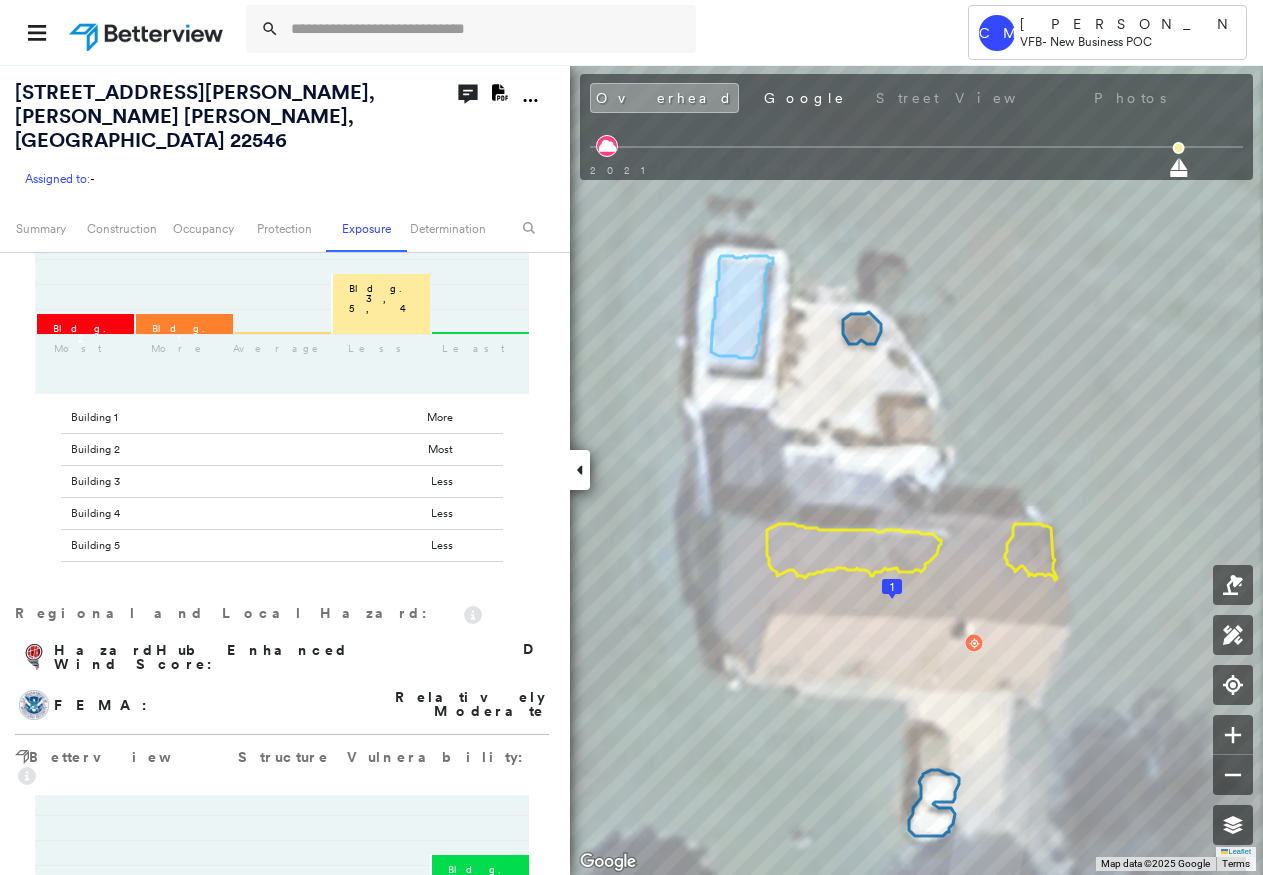 click on "Bldg. 1" at bounding box center (183, 324) 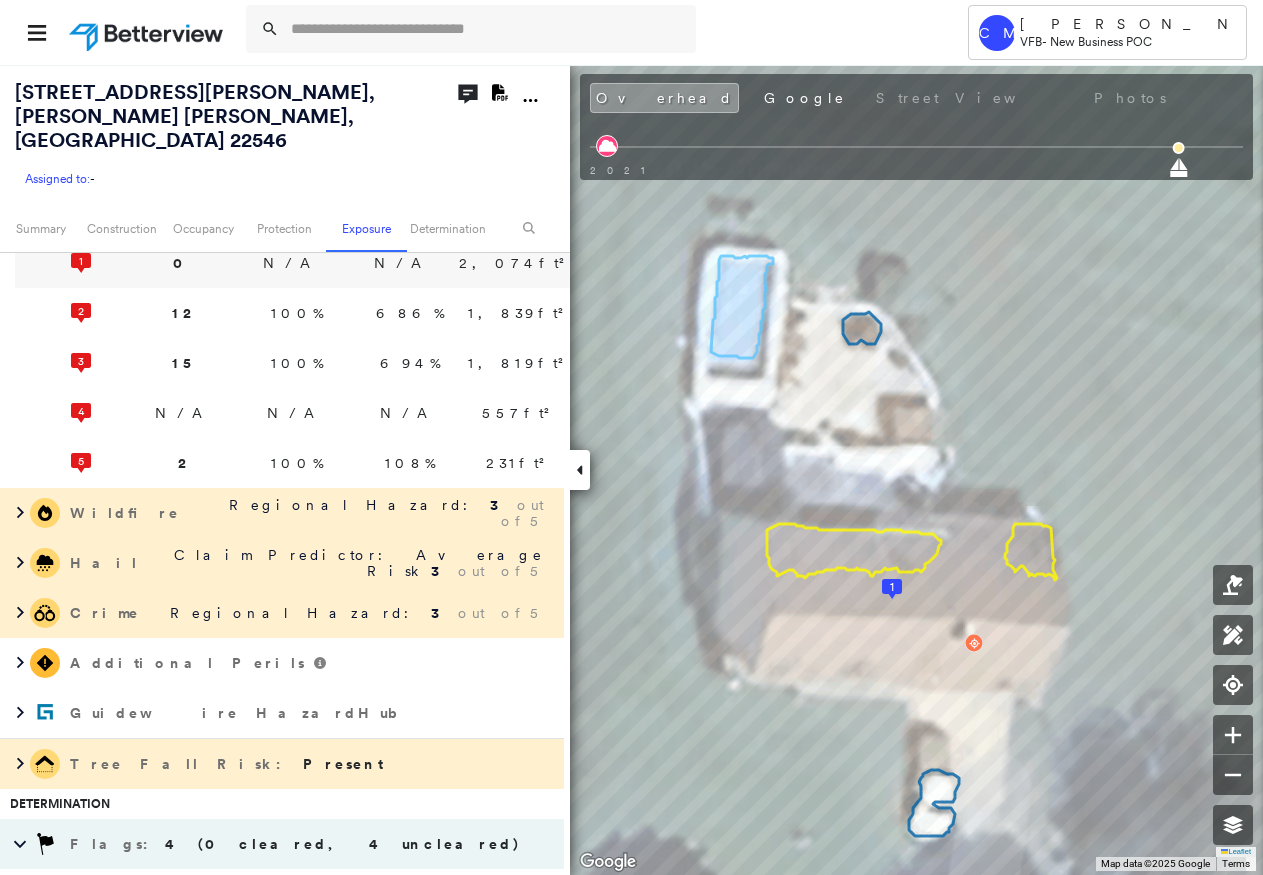 scroll, scrollTop: 2436, scrollLeft: 0, axis: vertical 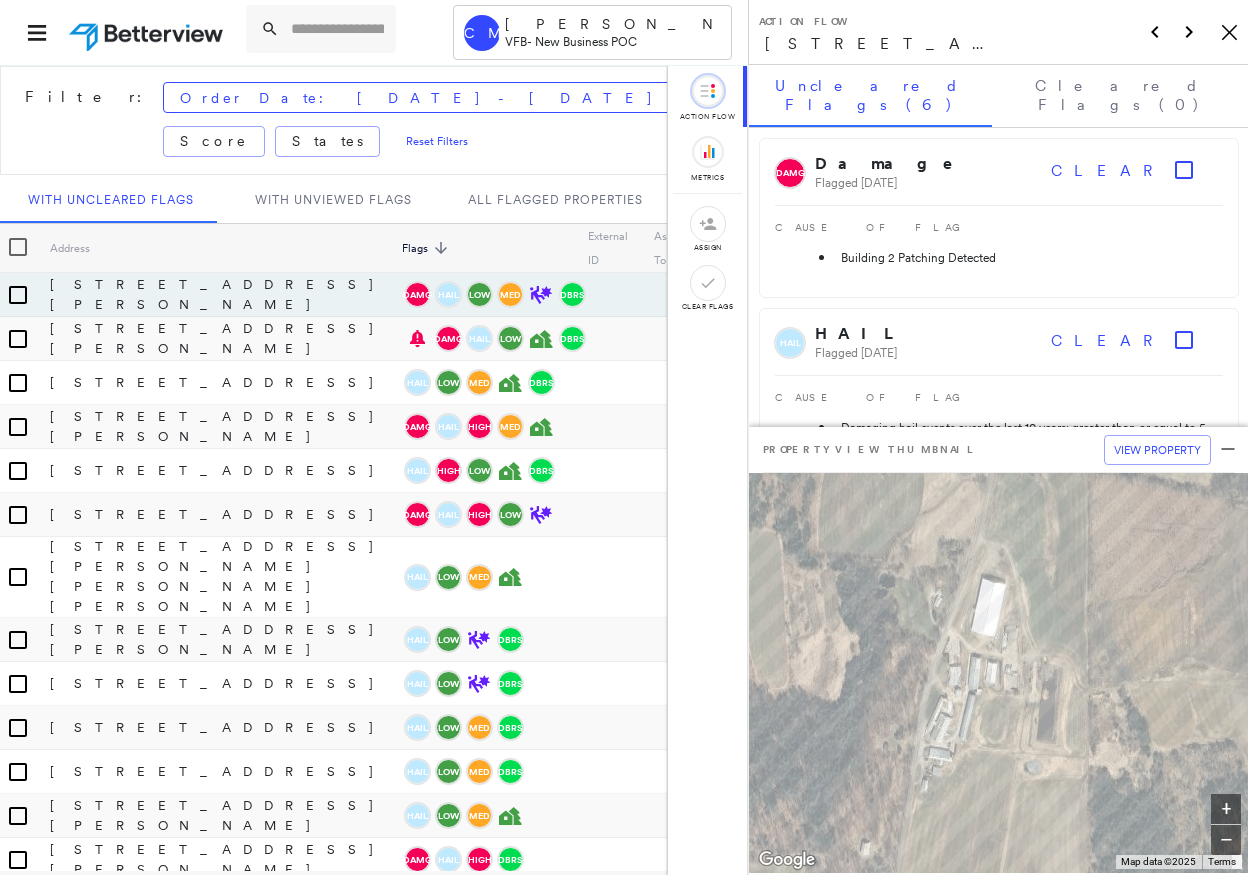 click on "Tower CM Carey McKinney VFB  -   New Business POC Filter: Order Date: Apr 2025 - Today Assigned To Flags: Score States Reset Filters With Uncleared Flags With Unviewed Flags All Flagged Properties Address Flags sorted descending External ID Assigned To Score Updated Date Order Date Renewal Date 414 Hussey Road, Albion, ME 04910 DAMG HAIL LOW MED DBRS - 59-97 06/12/25 06/12/2025 - 3498 Legrande Highway, Horse Cave, KY 42749 DAMG HAIL LOW DBRS - 1-99 04/28/25 04/28/2025 - 385  Bird Ln, Stanardsville, VA 22973 HAIL LOW MED DBRS - 68-98 07/14/25 07/14/2025 - 401 Walker Lake Ontario Road, Hilton, NY 14468 DAMG HAIL HIGH MED - 23-62 06/23/25 06/23/2025 - 111 Deer Spring Drive, Lebanon, VA 24266 HAIL HIGH LOW DBRS - 28-96 06/17/25 06/17/2025 - 54  Westford Rd, Concord, MA 01742 DAMG HAIL HIGH LOW - 24-90 06/12/25 06/12/2025 - 3179  Goose Hill Rd, Ruther Glen, VA 22546 HAIL LOW MED - 68-98 07/22/25 07/22/2025 - 14716  Piney Woods Rd, Timberville, VA 22853 HAIL LOW DBRS - 72-93 07/11/25 07/11/2025 - HAIL LOW DBRS - 92" at bounding box center (624, 437) 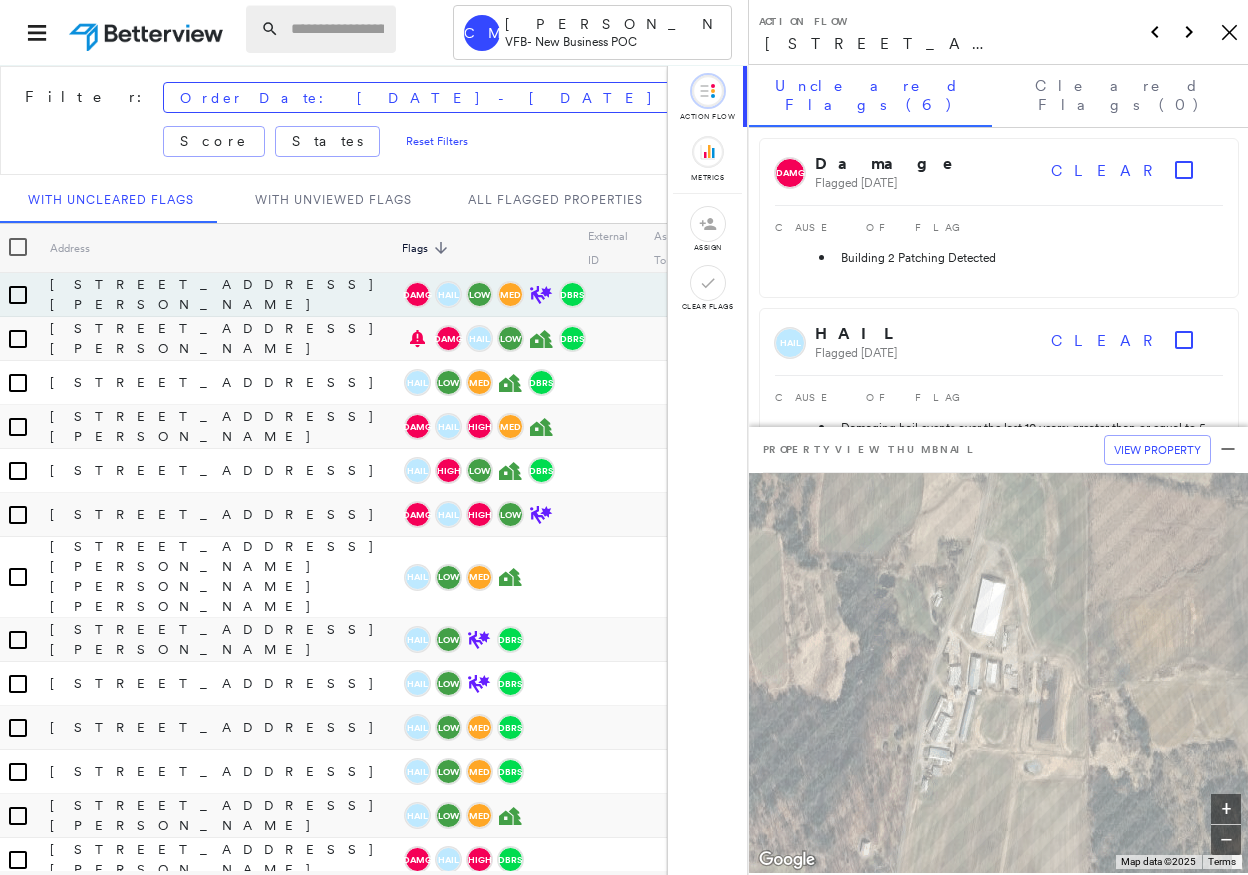 click at bounding box center (337, 29) 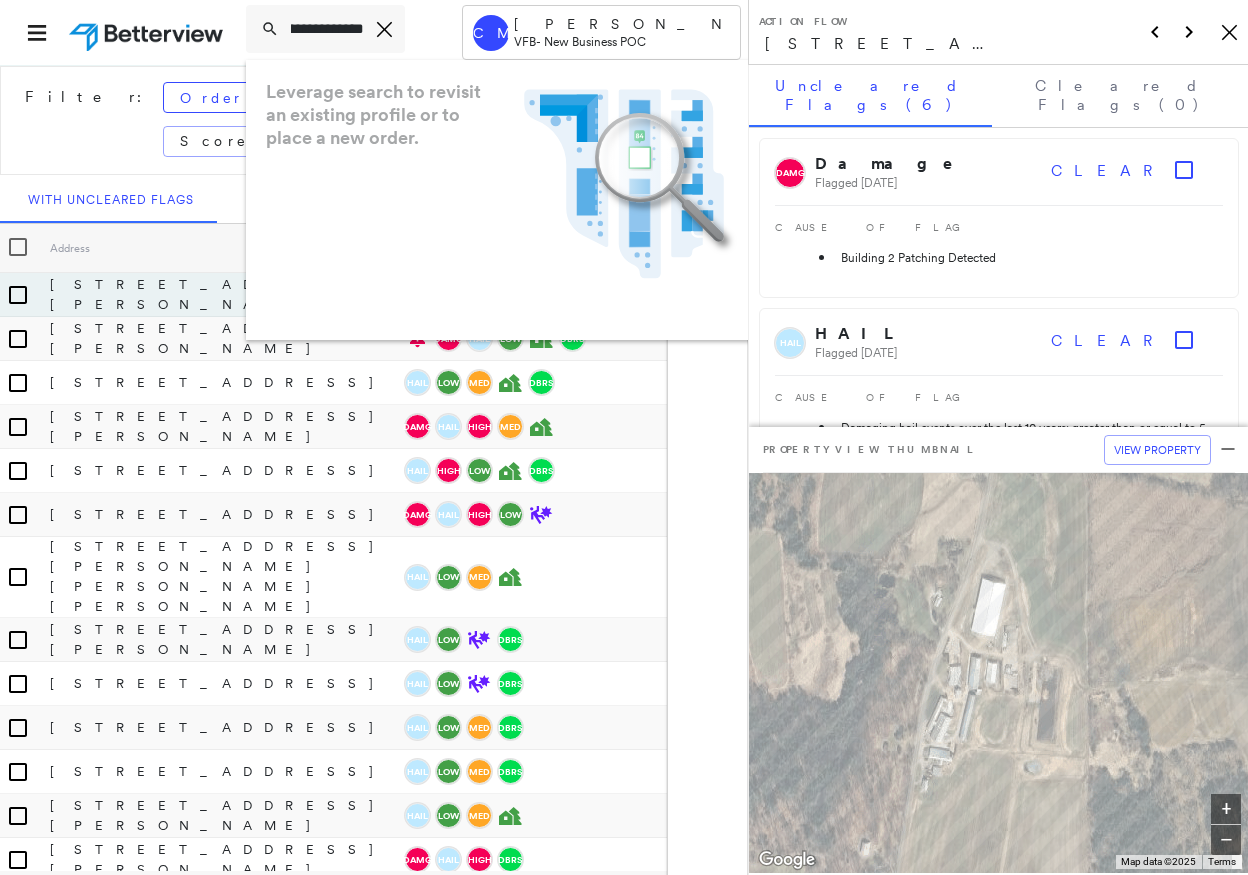 scroll, scrollTop: 0, scrollLeft: 32, axis: horizontal 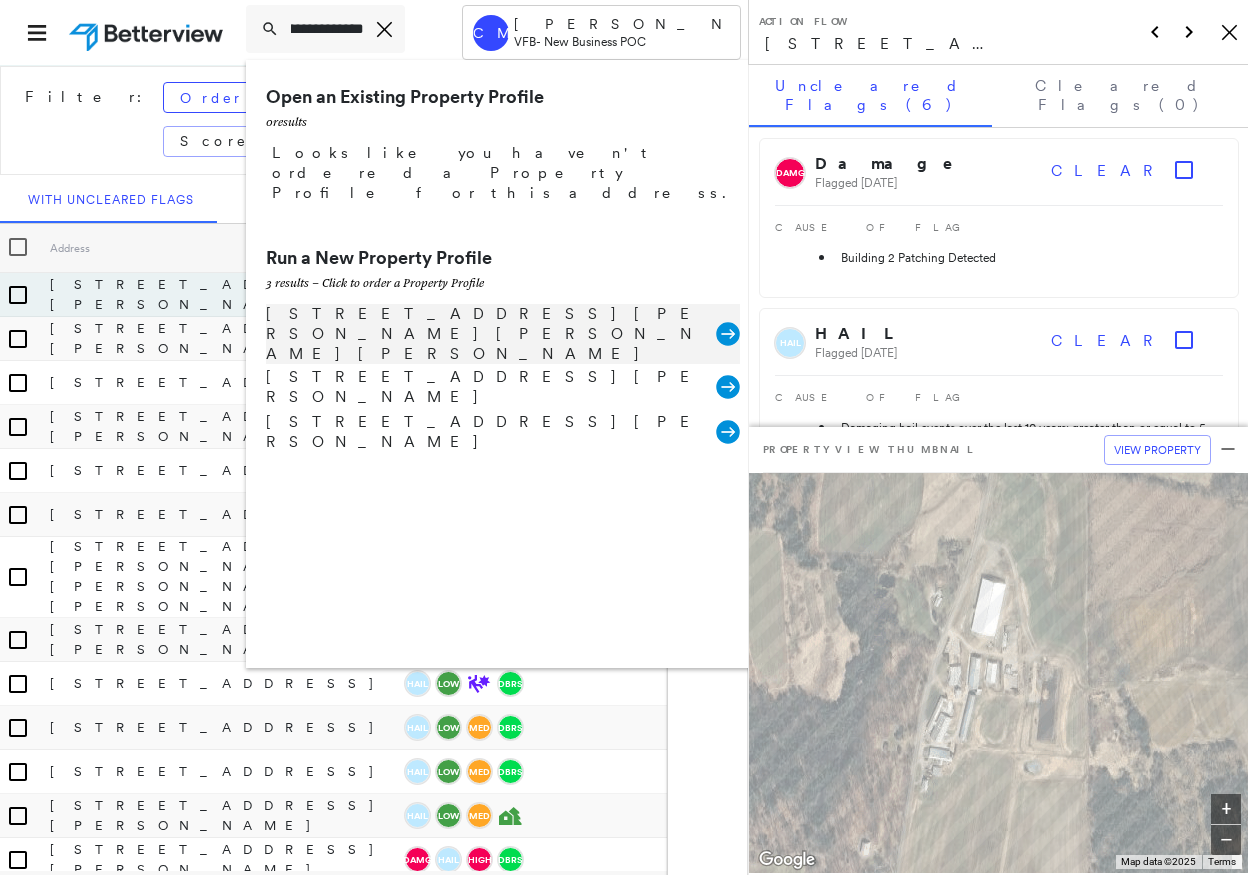 type on "**********" 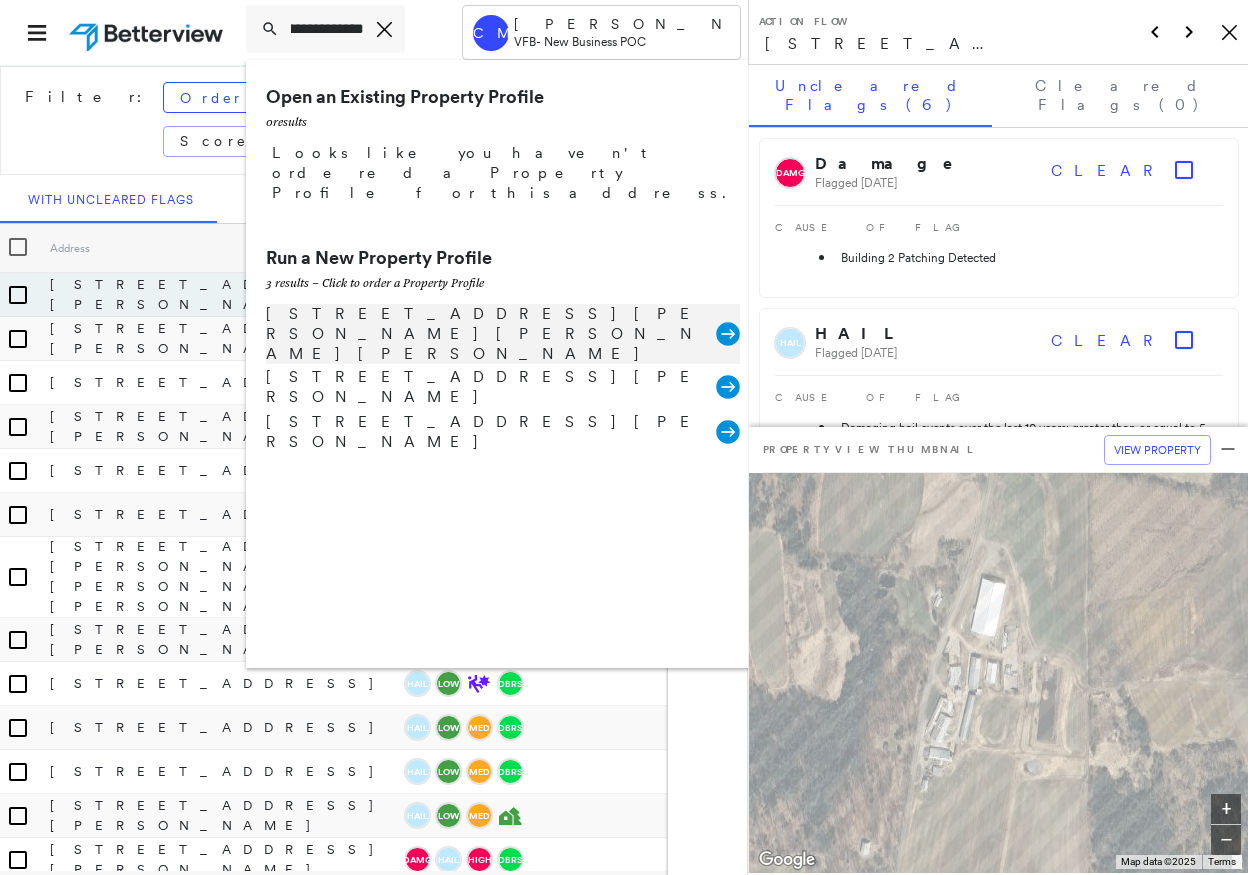 click on "3204 Goose Hill Rd, Ruther Glen, VA 22546" at bounding box center [491, 334] 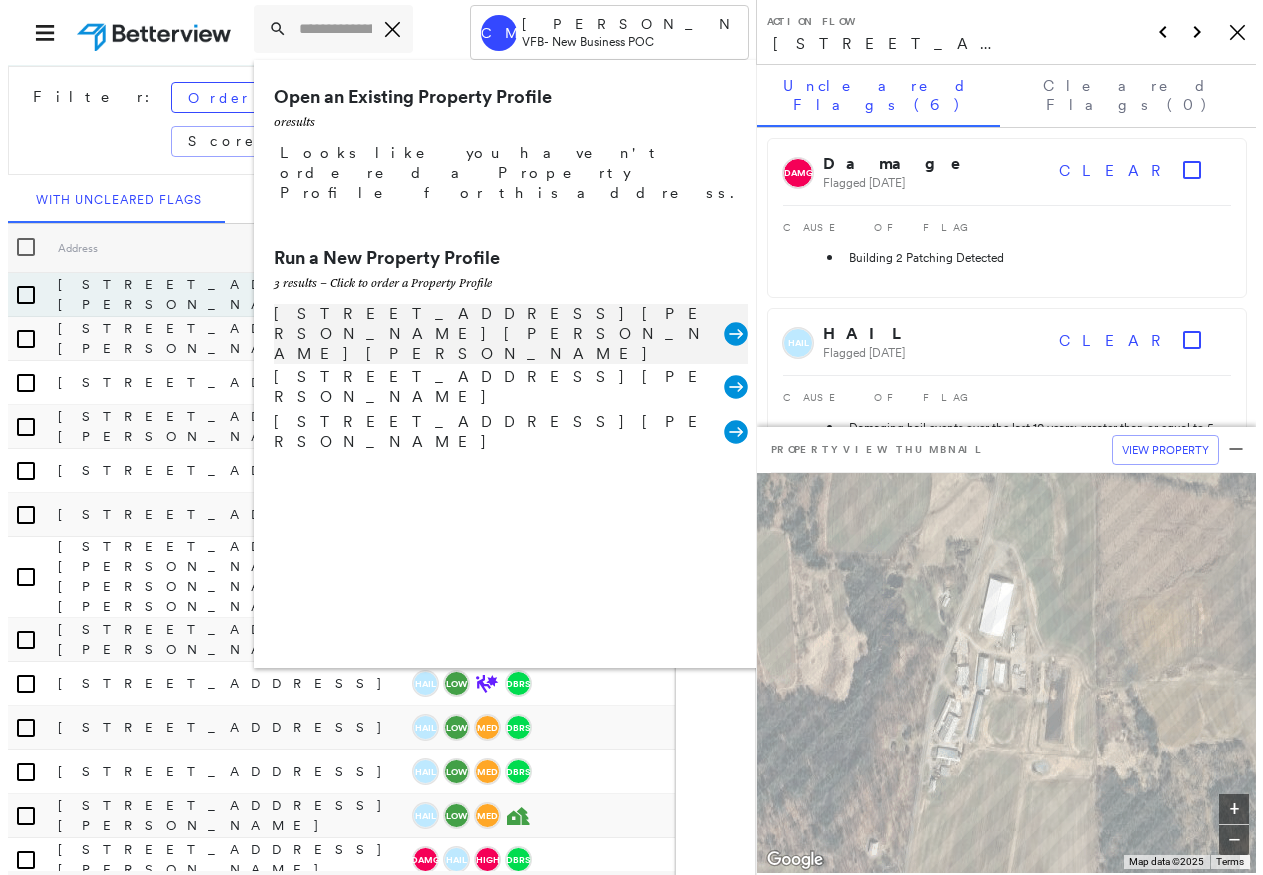 scroll, scrollTop: 0, scrollLeft: 0, axis: both 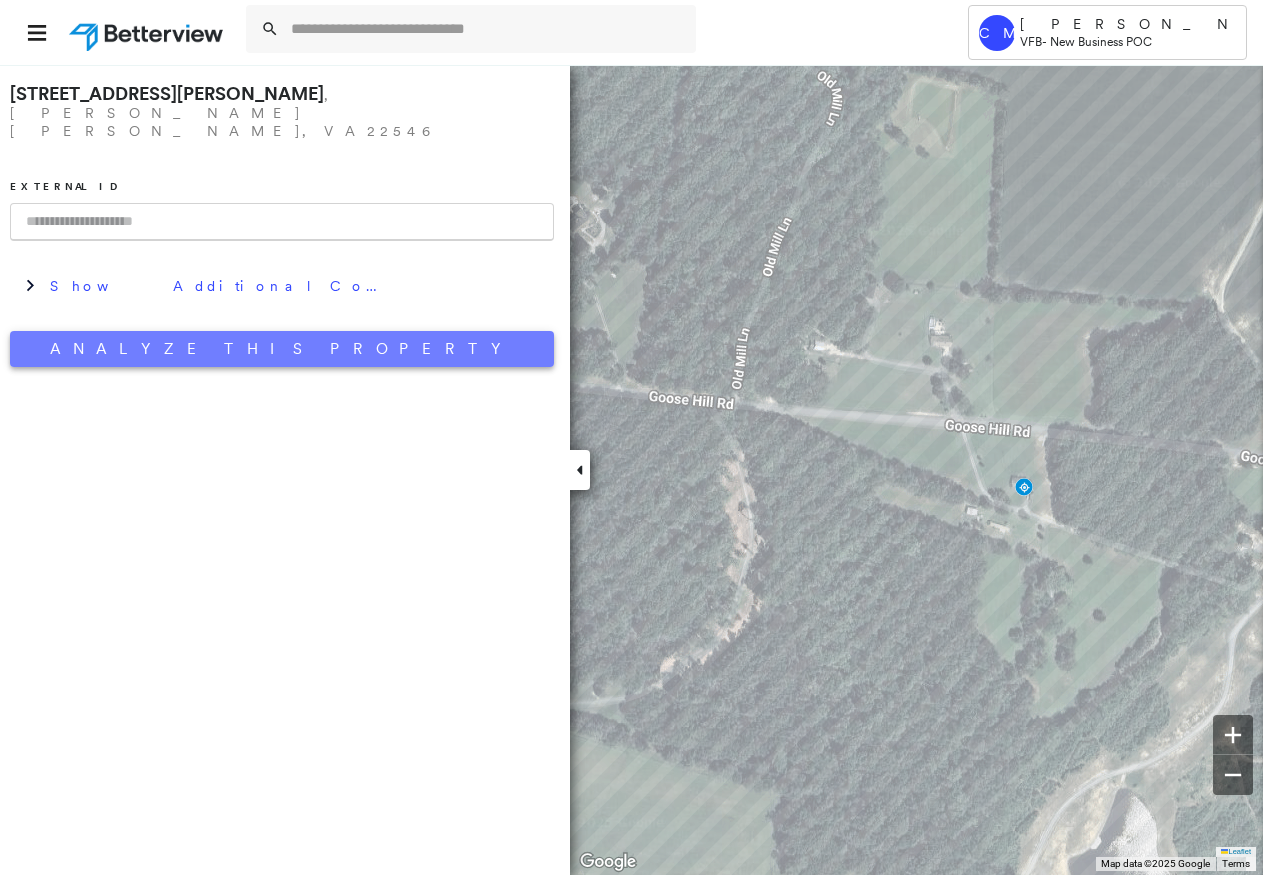 drag, startPoint x: 221, startPoint y: 317, endPoint x: 432, endPoint y: 307, distance: 211.23683 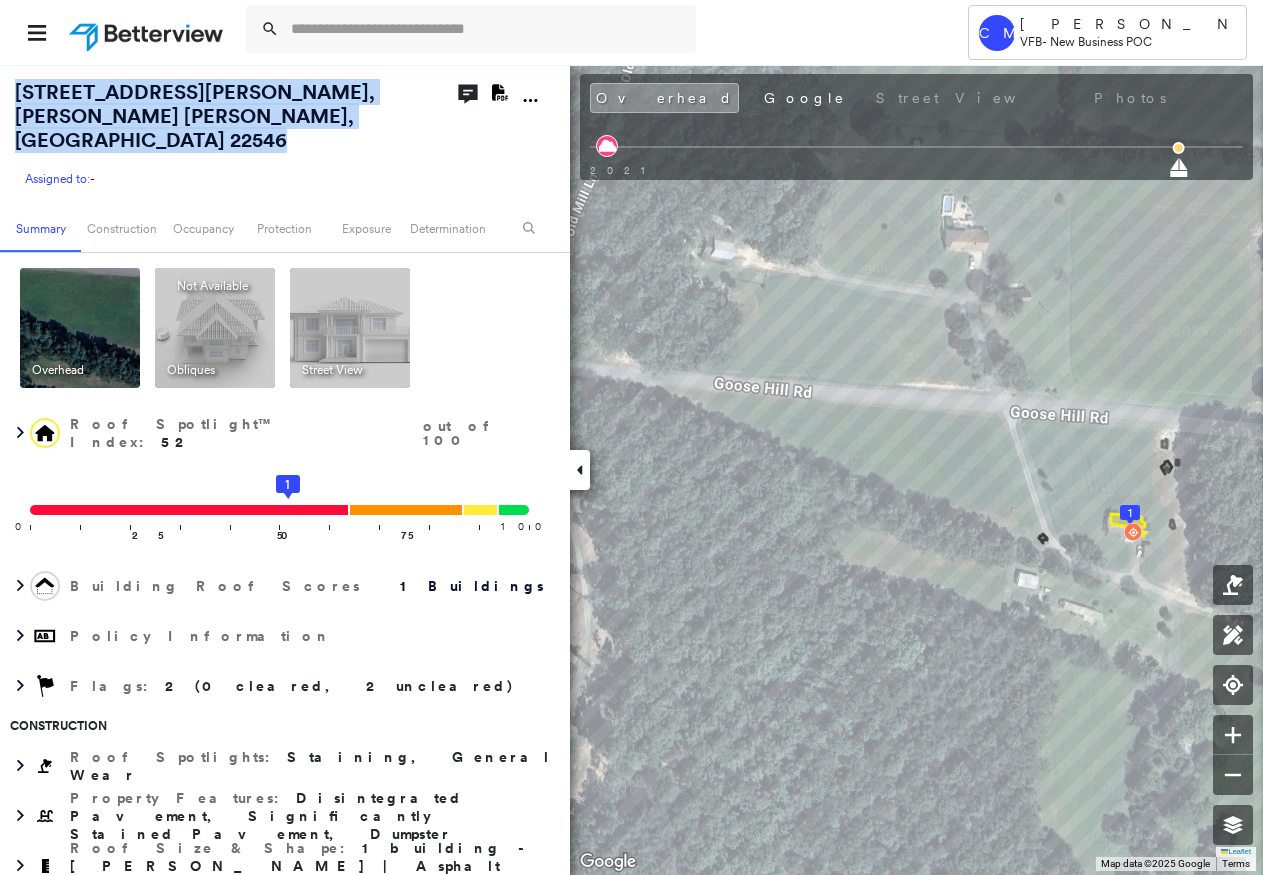 click on "Tower CM Carey McKinney VFB  -   New Business POC 3204  Goose Hill Rd ,  Ruther Glen, VA 22546 Assigned to:  - Assigned to:  - Assigned to:  - Open Comments Download PDF Report Summary Construction Occupancy Protection Exposure Determination Overhead Obliques Not Available ; Street View Roof Spotlight™ Index :  52 out of 100 0 100 25 50 75 1 Building Roof Scores 1 Buildings Policy Information Flags :  2 (0 cleared, 2 uncleared) Construction Roof Spotlights :  Staining, General Wear Property Features :  Disintegrated Pavement, Significantly Stained Pavement, Dumpster Roof Size & Shape :  1 building  - Gable | Asphalt Shingle BuildZoom - Building Permit Data and Analysis Occupancy Place Detail Smarty Streets - Surrounding Properties Protection Protection US Fire Administration: Nearest Fire Stations Exposure Fire Path FEMA Risk Index Wind Claim Predictor: Most Risky 1   out of  5 Hail Claim Predictor: Average Risk 3   out of  5 Crime Regional Hazard: 3   out of  5 Wildfire Regional Hazard: 3   out of  5 Flags" at bounding box center [631, 437] 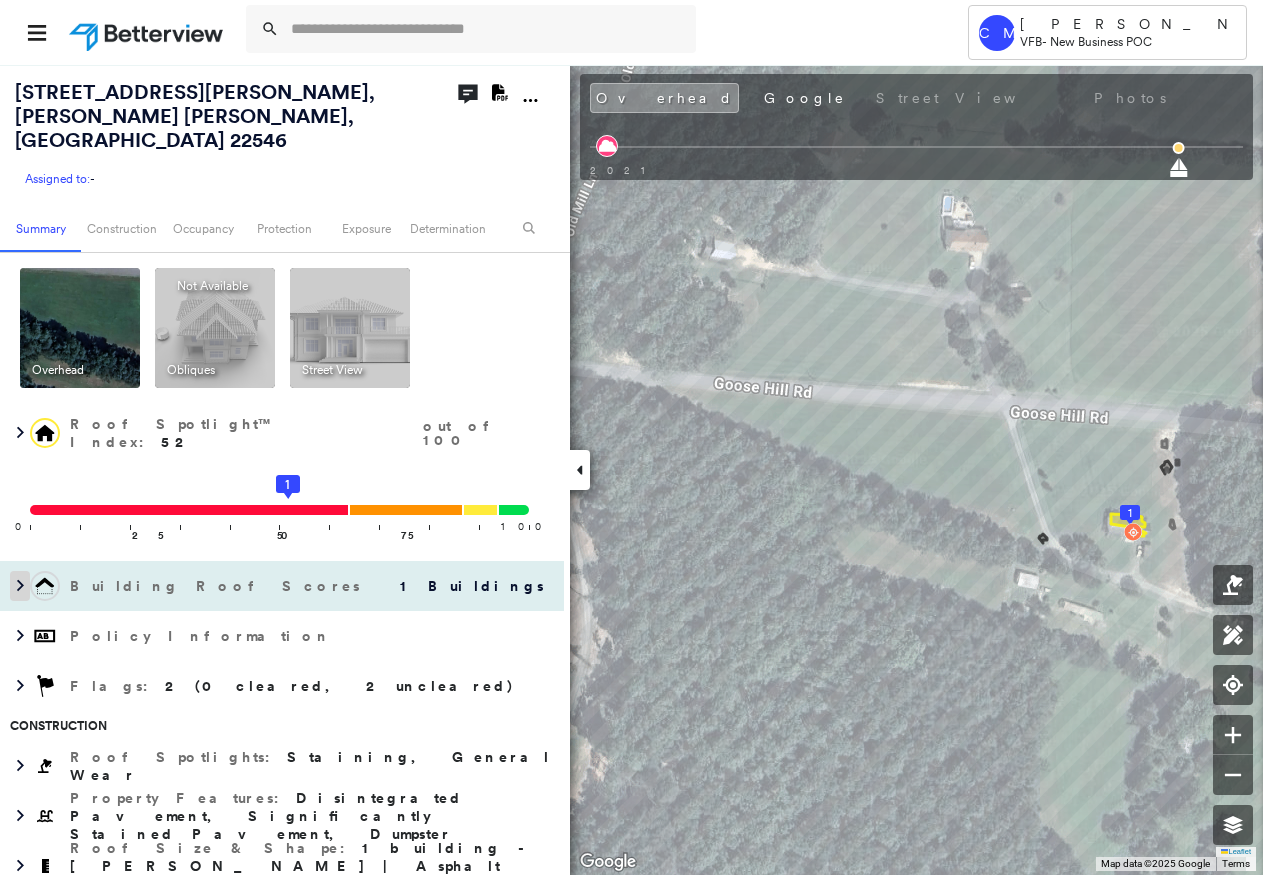 click at bounding box center (20, 586) 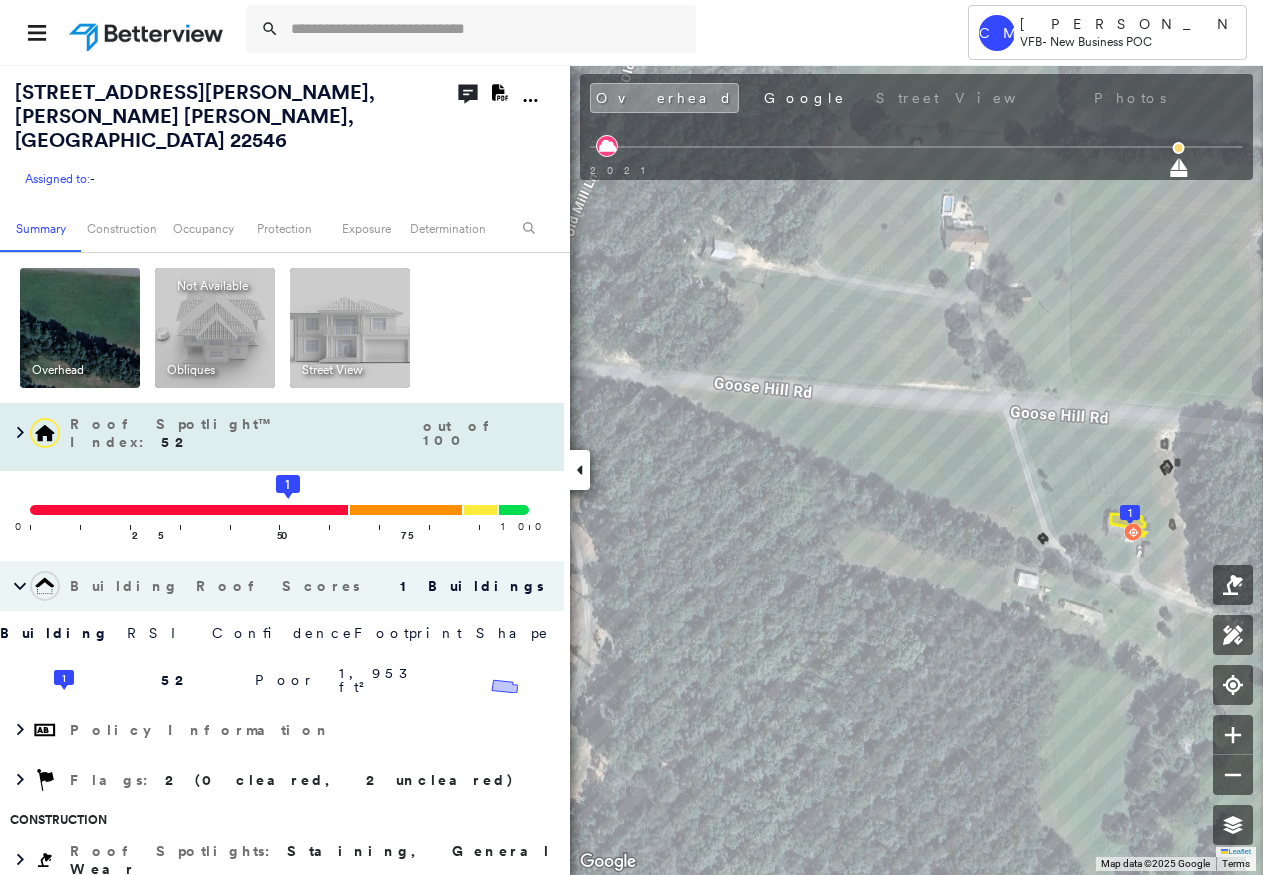 scroll, scrollTop: 100, scrollLeft: 0, axis: vertical 